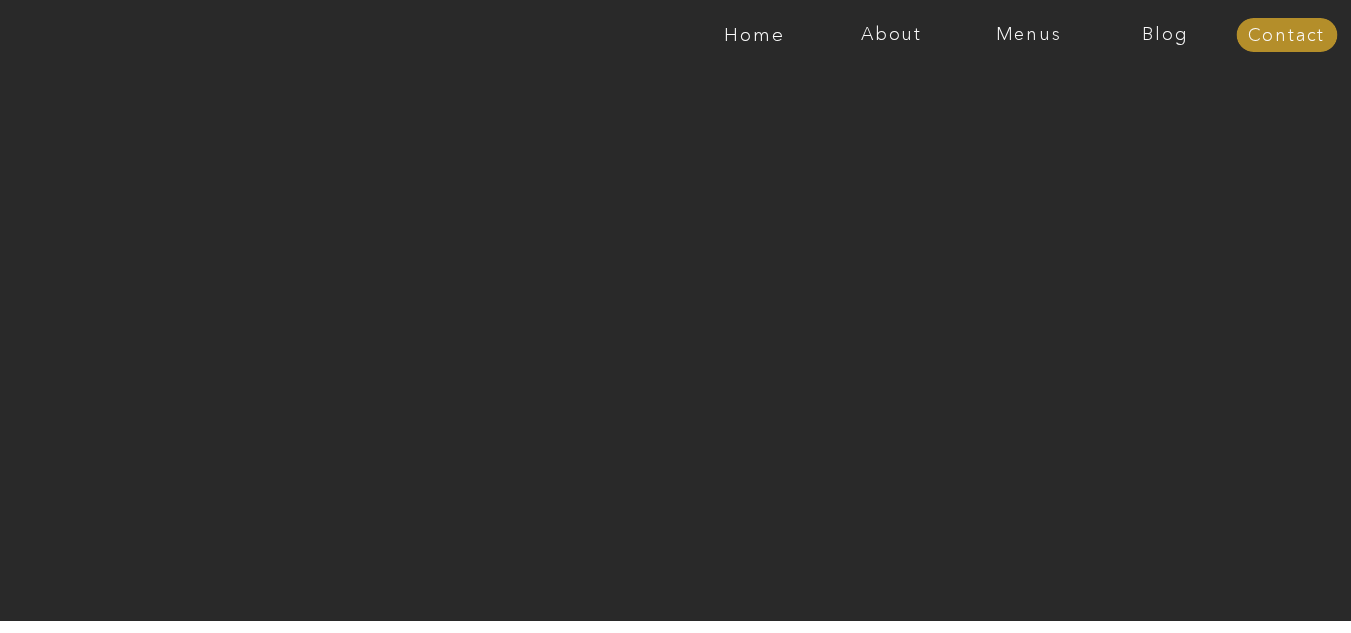 scroll, scrollTop: 0, scrollLeft: 0, axis: both 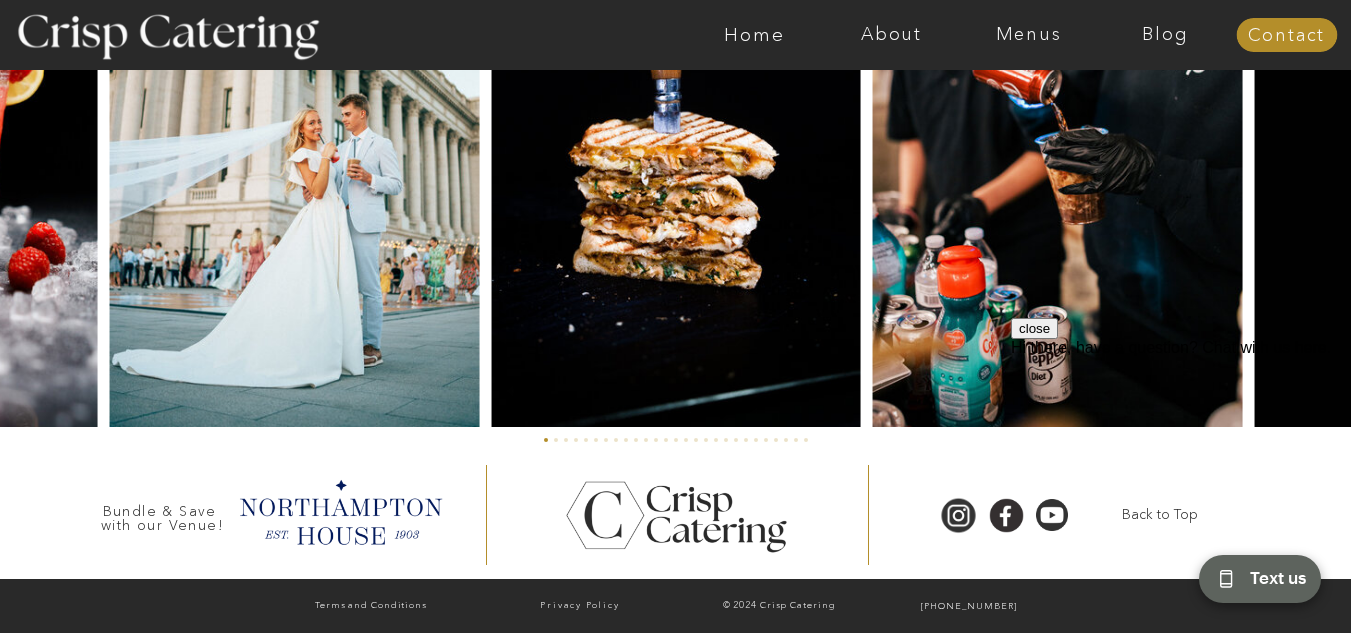 click on "Text us" at bounding box center (1278, 577) 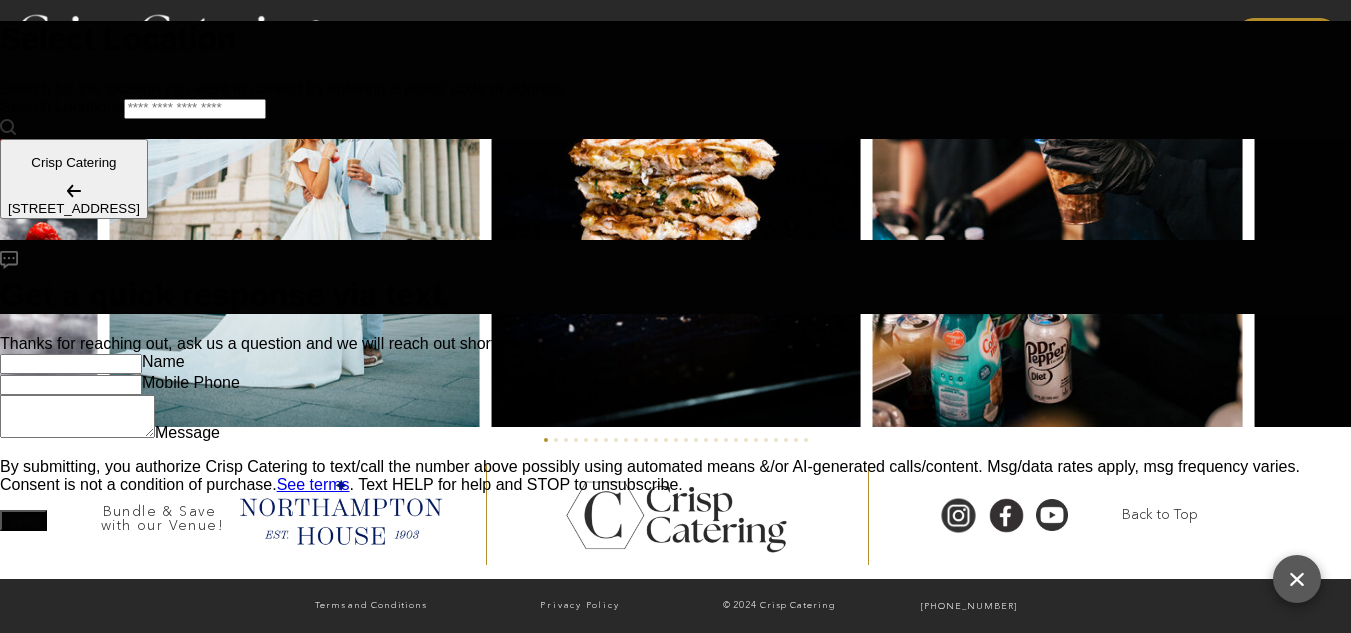 scroll, scrollTop: 0, scrollLeft: 0, axis: both 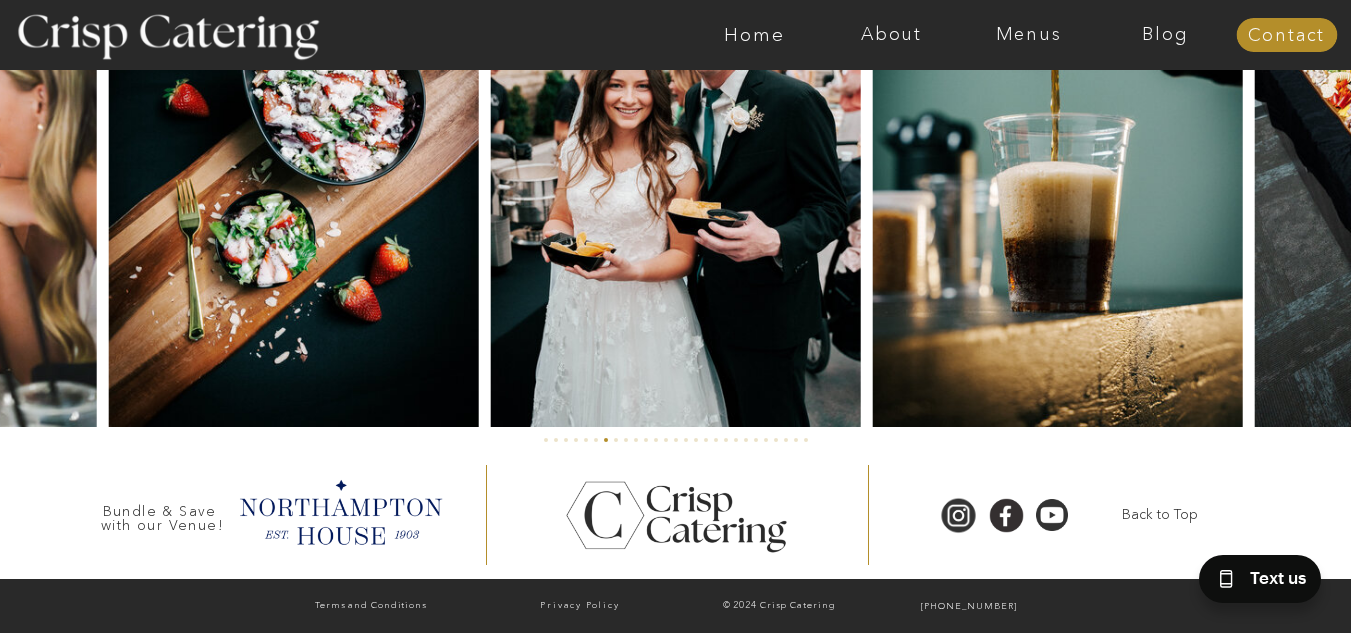 click on "Text us" at bounding box center [1251, 583] 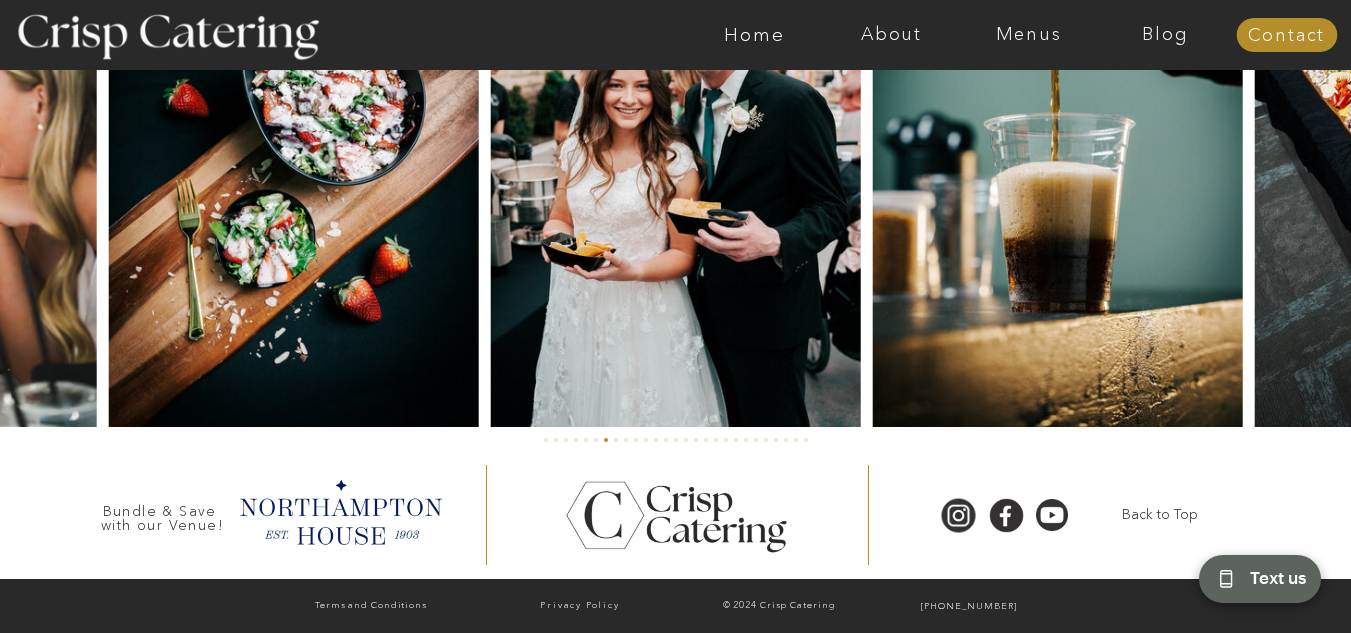 click on "Text us" at bounding box center (1260, 579) 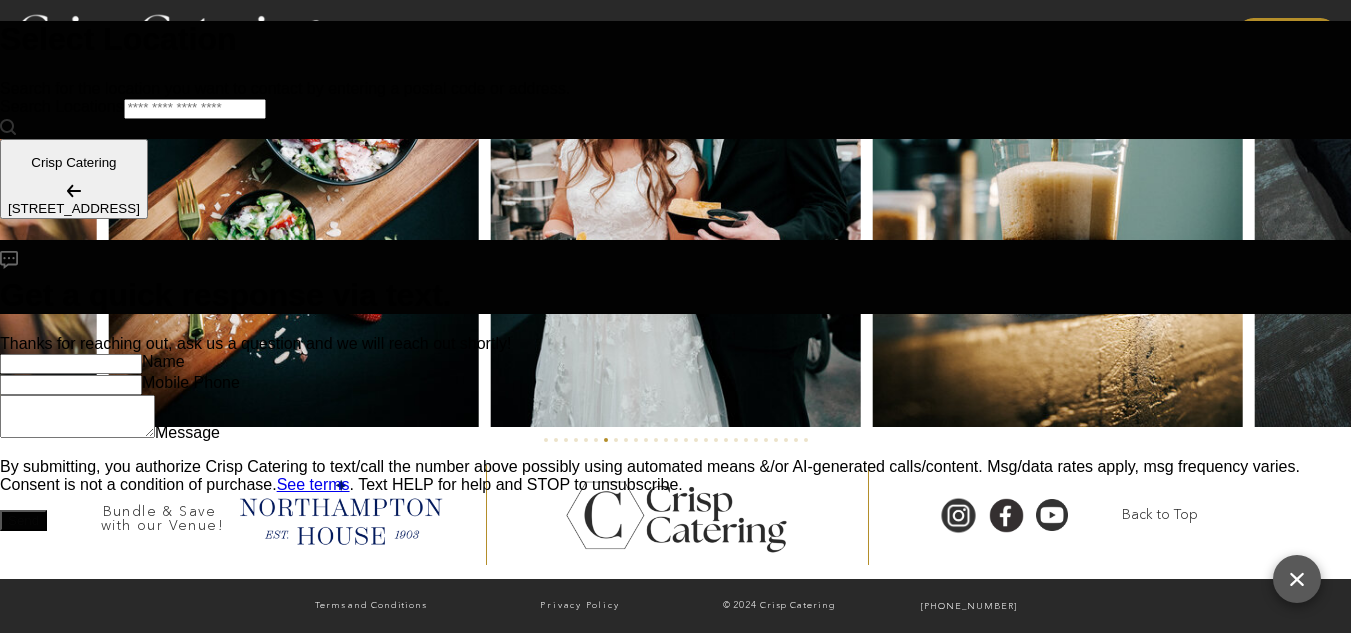 scroll, scrollTop: 0, scrollLeft: 0, axis: both 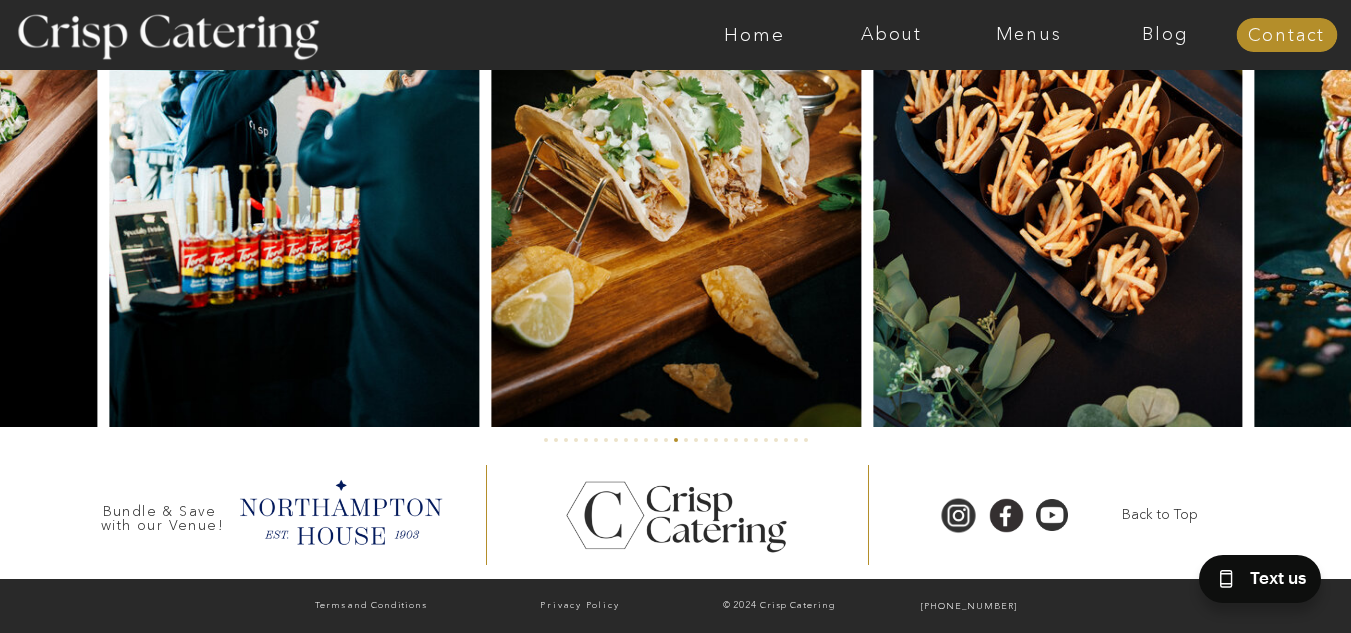 click at bounding box center (0, 632) 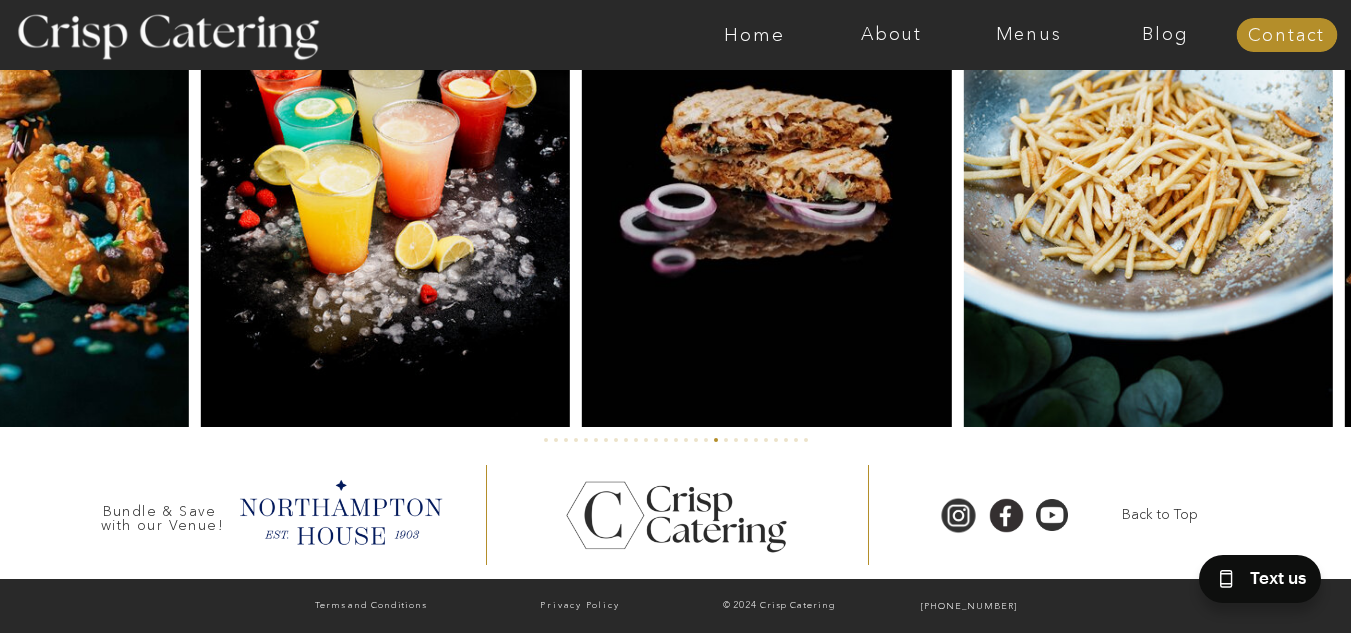 click at bounding box center (0, 632) 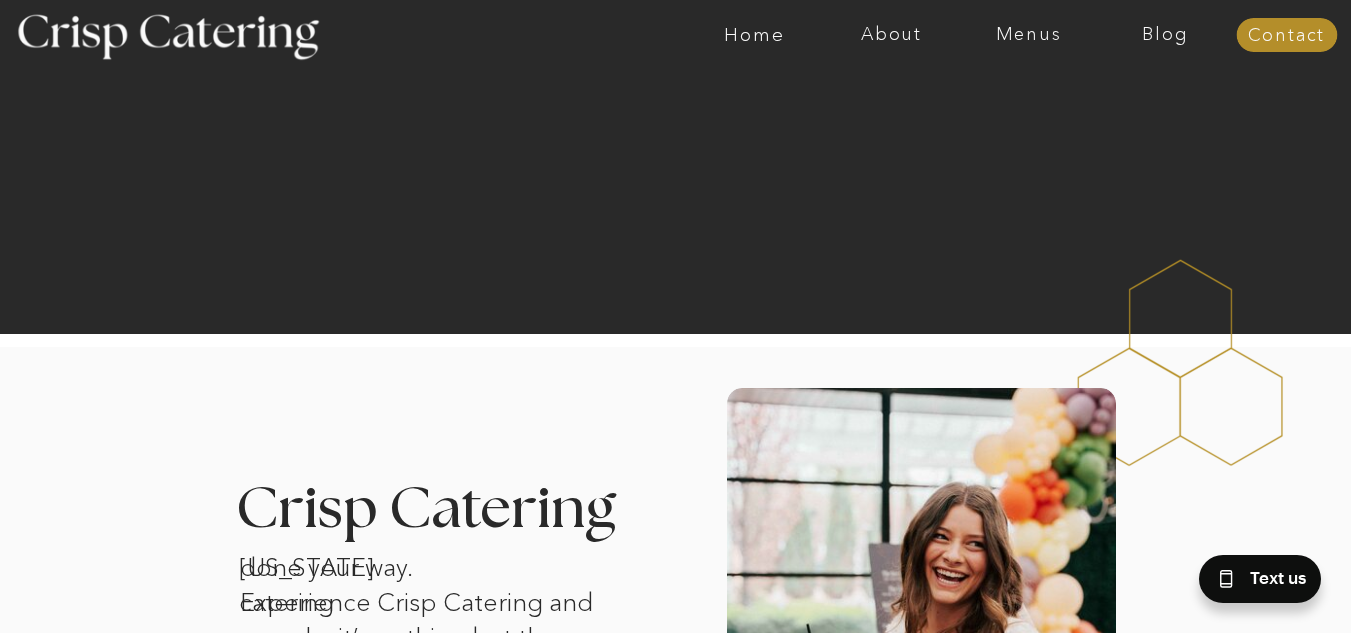 scroll, scrollTop: 0, scrollLeft: 0, axis: both 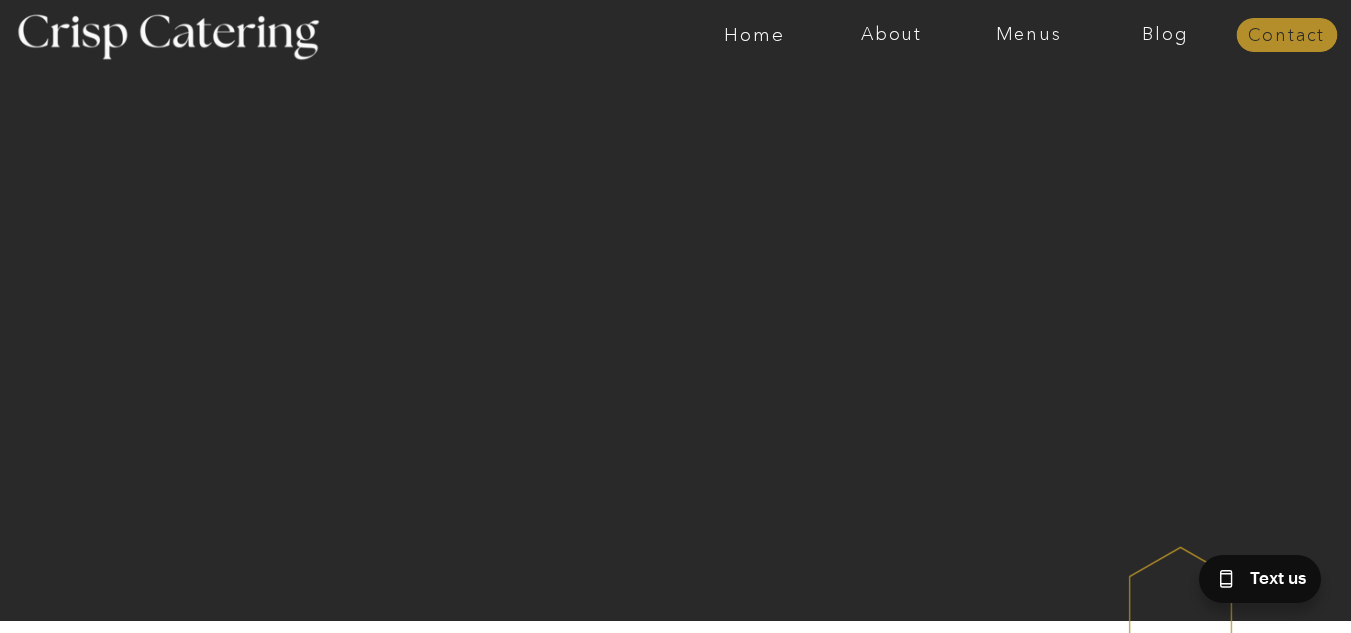 click on "Contact" at bounding box center (1286, 36) 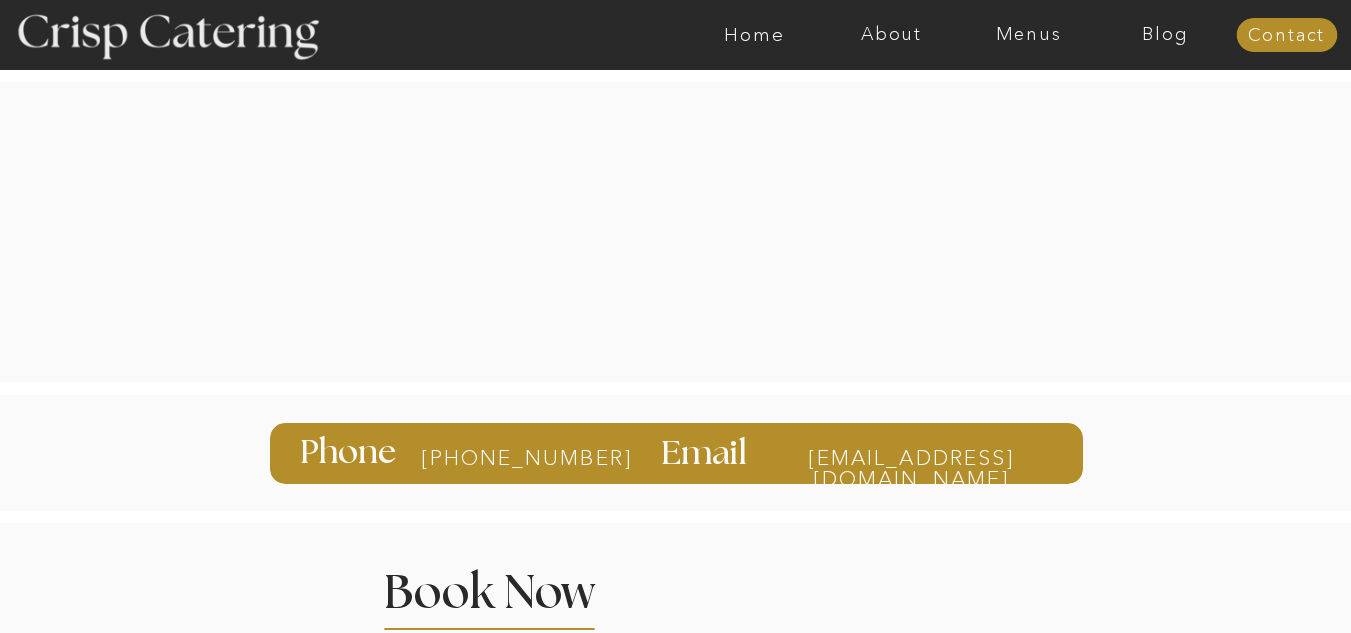 scroll, scrollTop: 300, scrollLeft: 0, axis: vertical 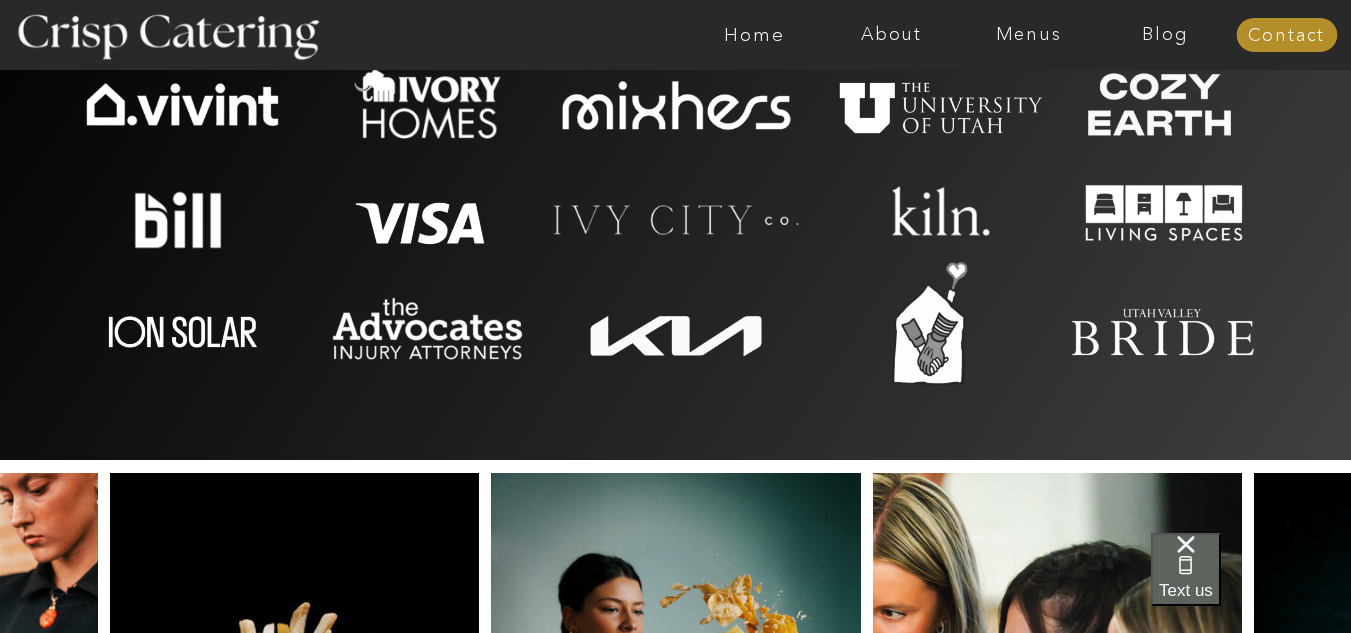 click on "Text us" at bounding box center [1186, 590] 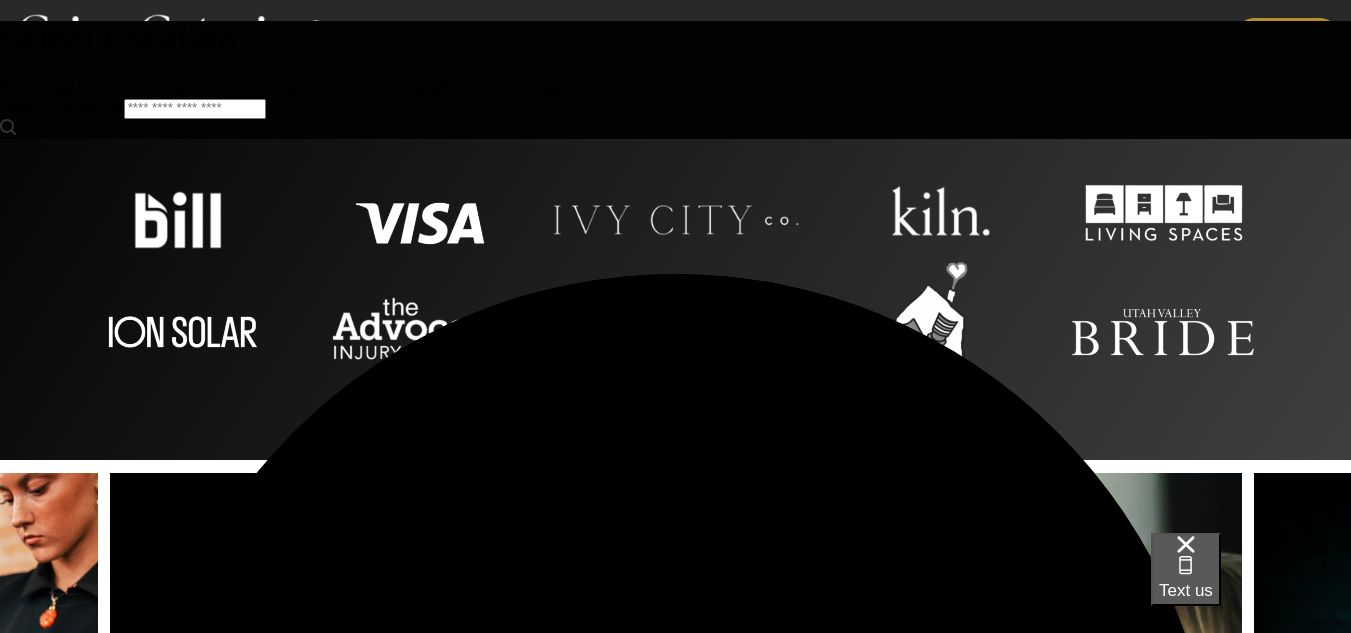 scroll, scrollTop: 0, scrollLeft: 0, axis: both 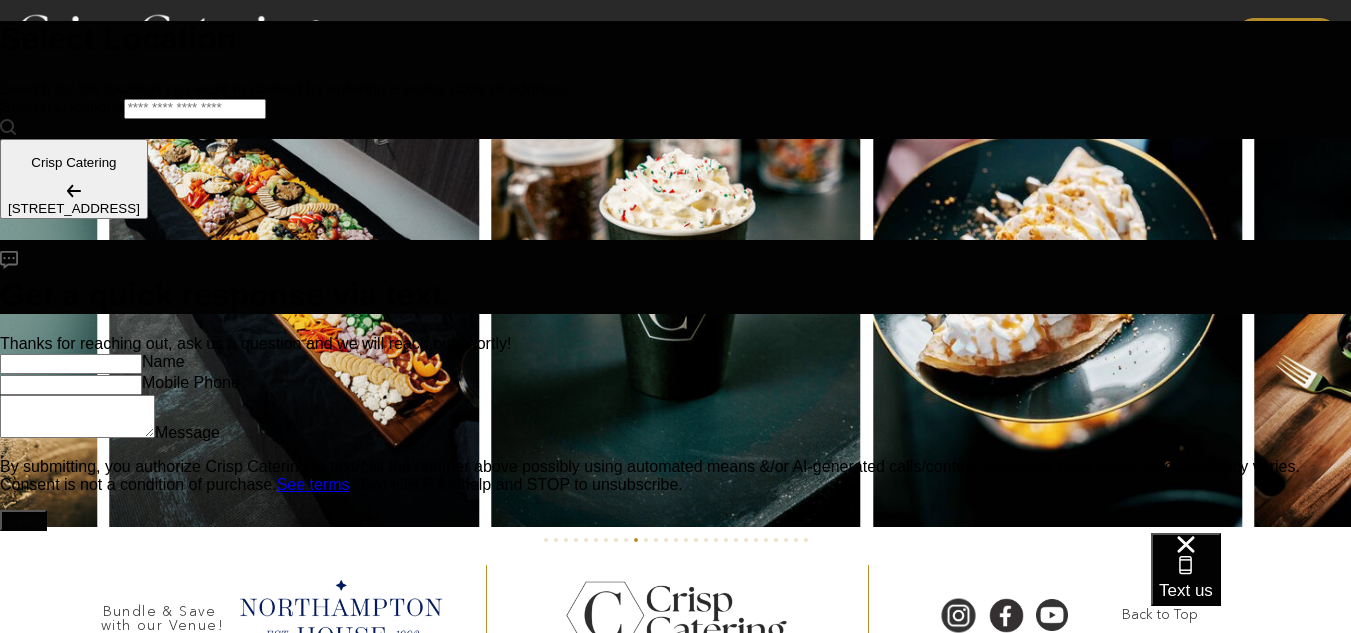 click at bounding box center (0, 732) 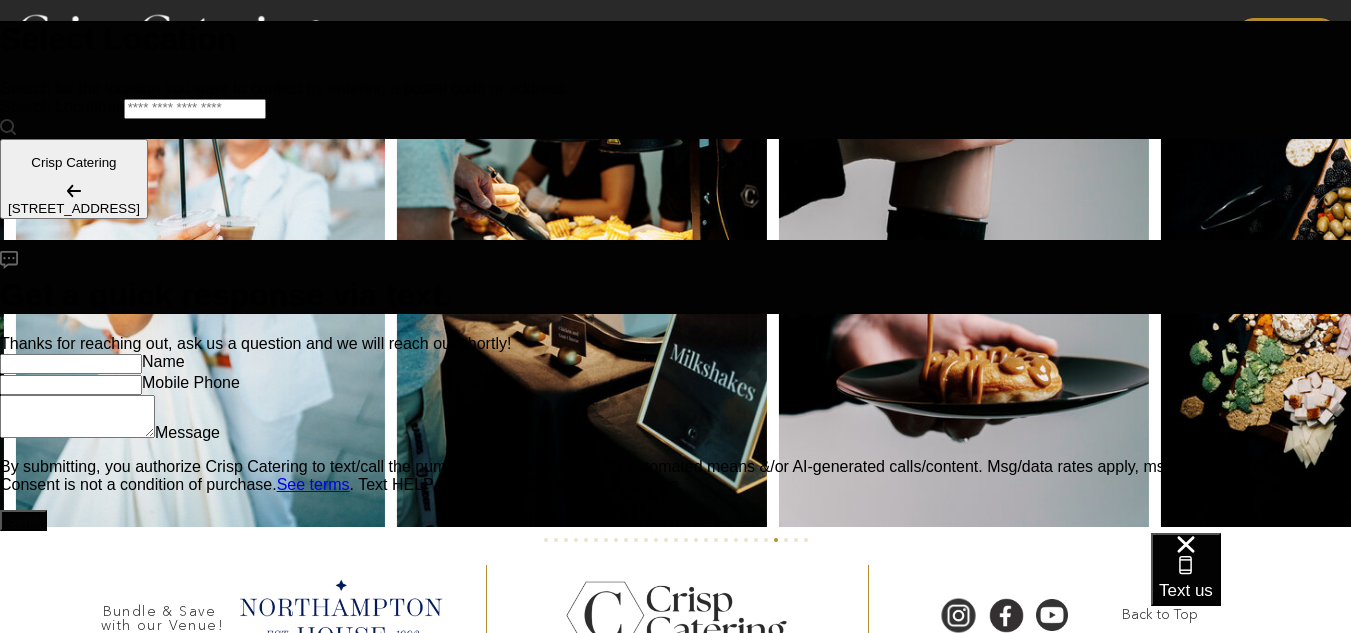 click at bounding box center [0, 732] 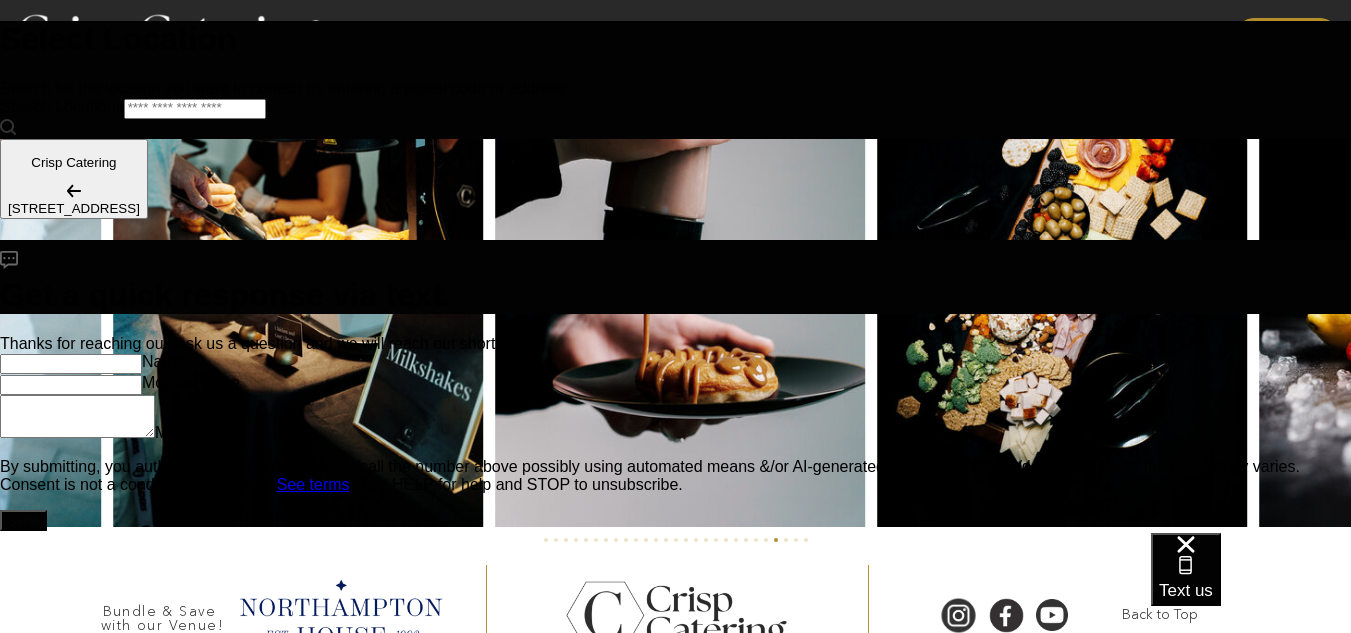 scroll, scrollTop: 4887, scrollLeft: 0, axis: vertical 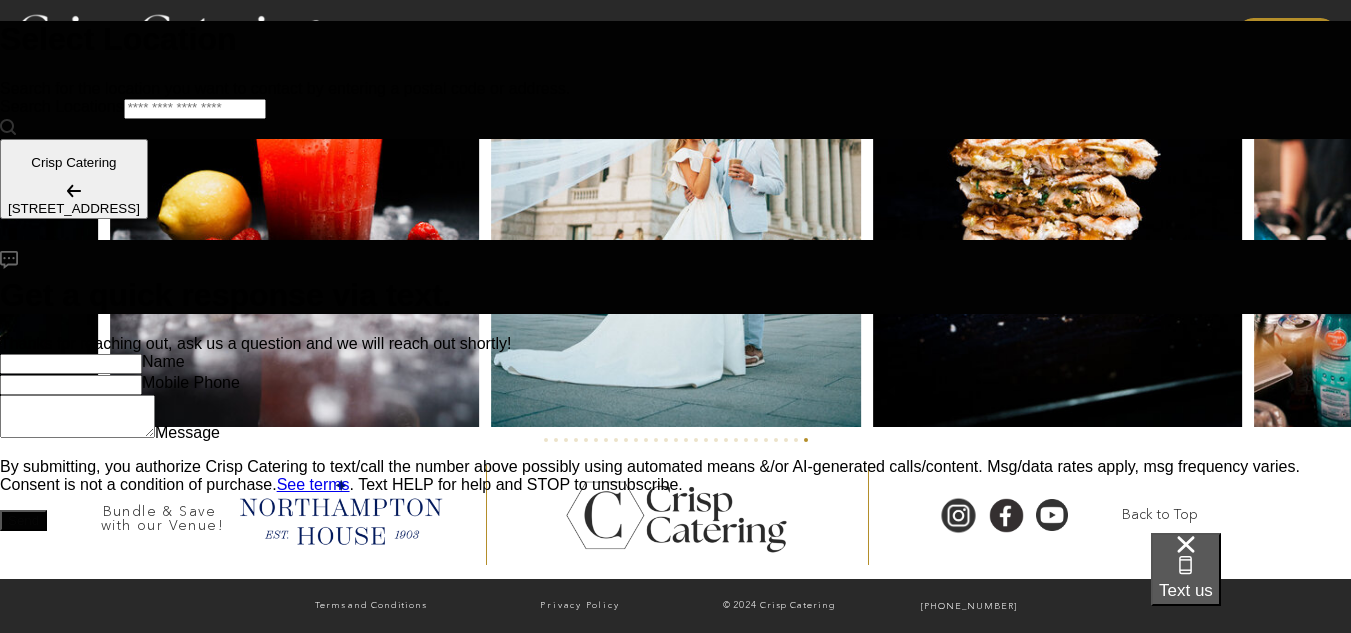 click on "Text us" at bounding box center [1186, 590] 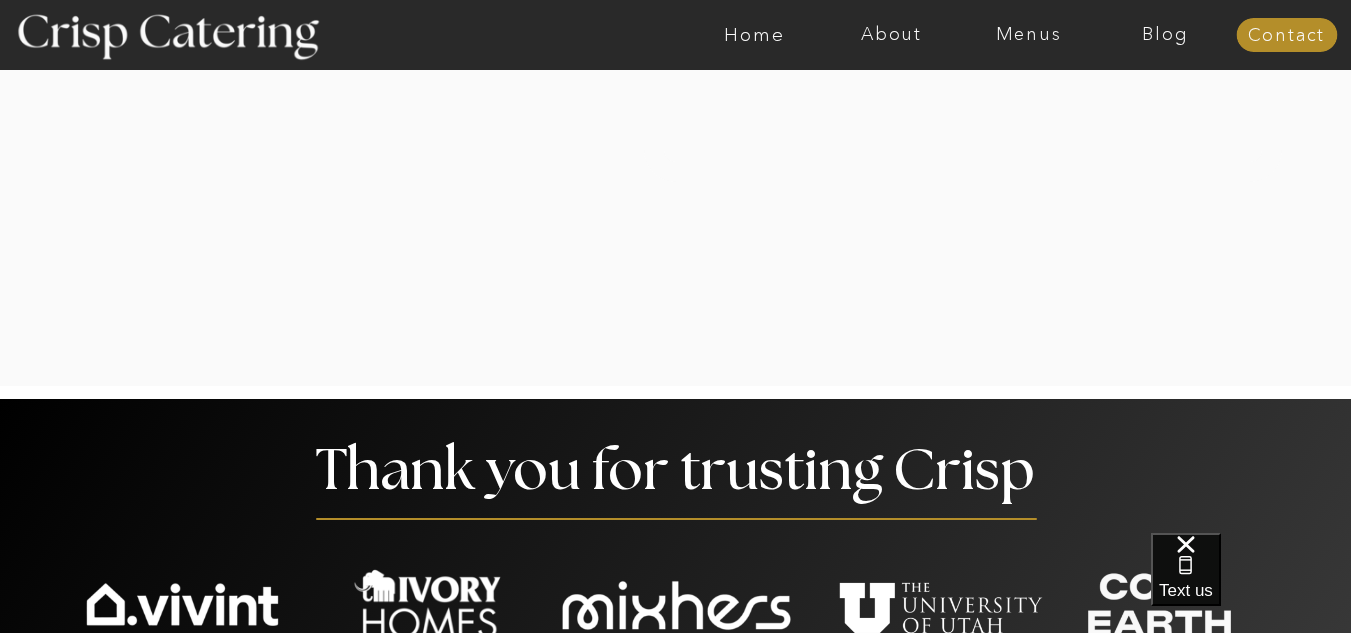 scroll, scrollTop: 3287, scrollLeft: 0, axis: vertical 